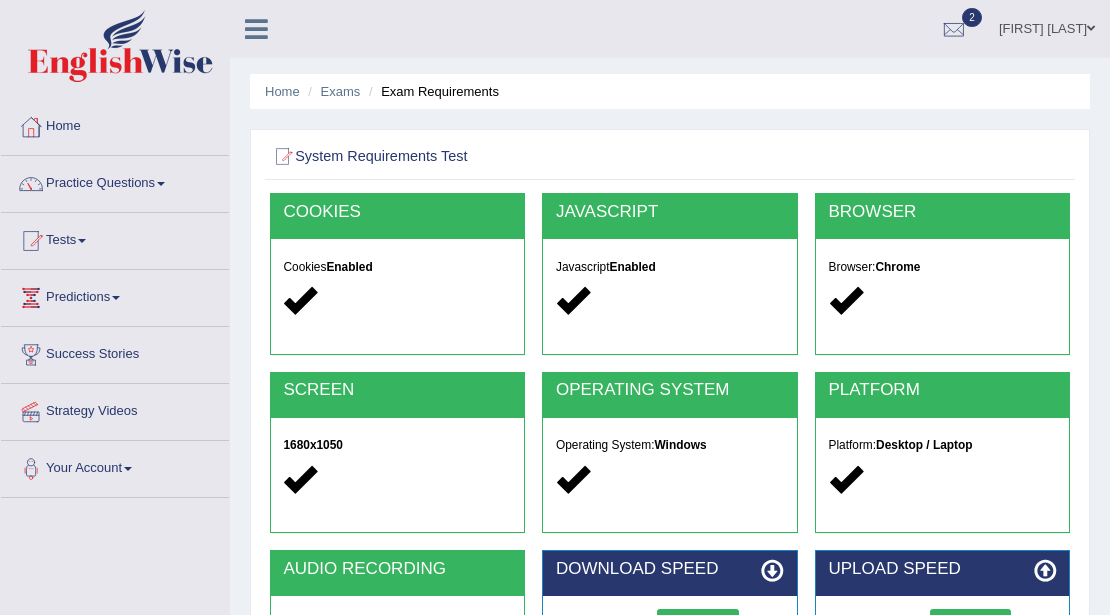 scroll, scrollTop: 200, scrollLeft: 0, axis: vertical 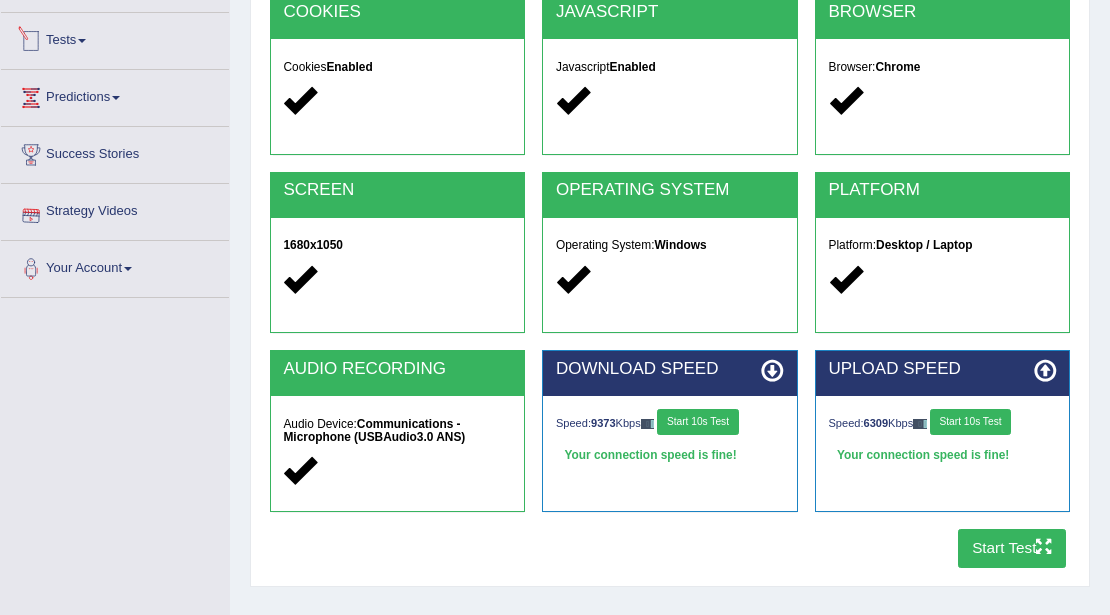 click on "Tests" at bounding box center [115, 38] 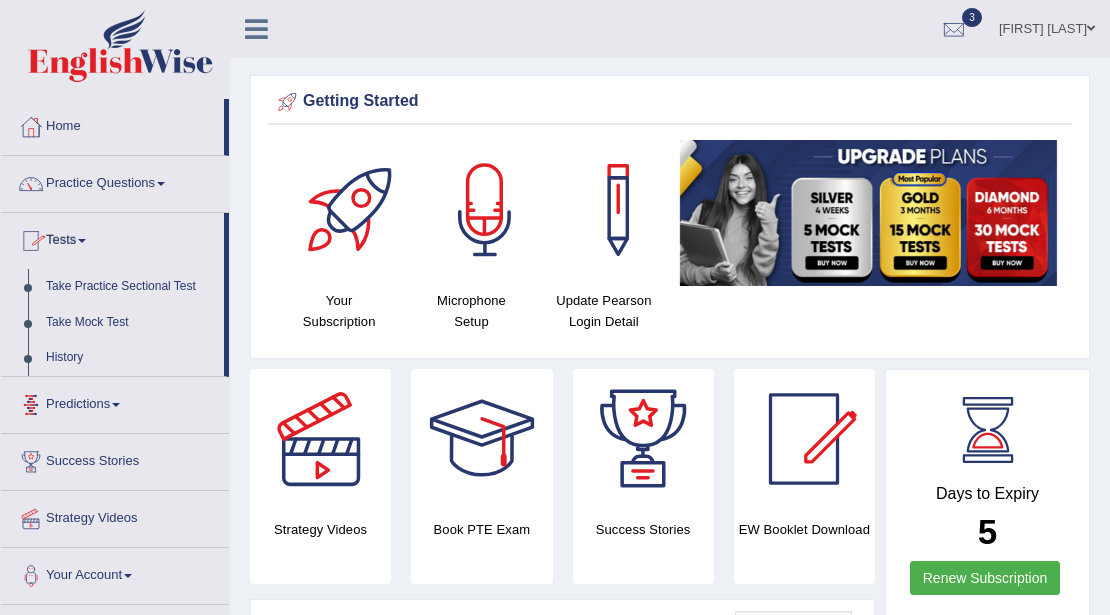 click on "History" at bounding box center (130, 358) 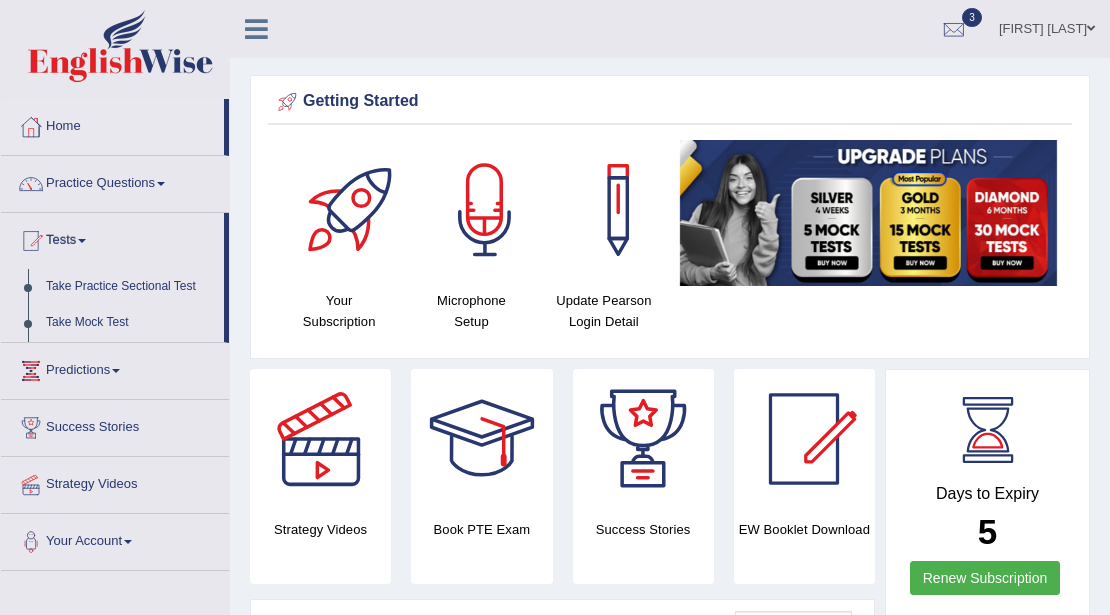 scroll, scrollTop: 0, scrollLeft: 0, axis: both 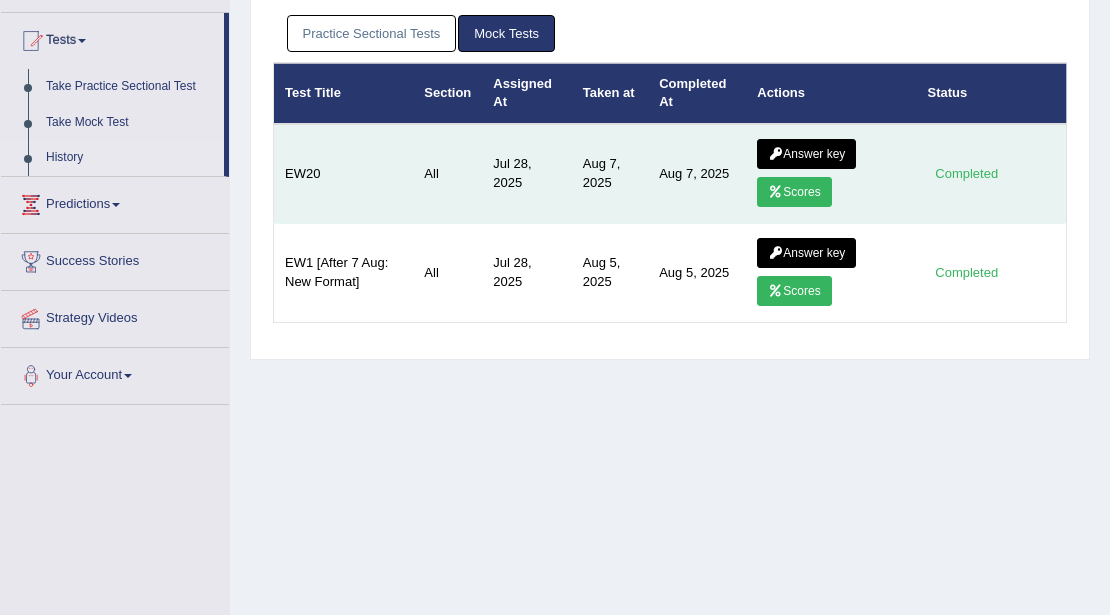 click on "Scores" at bounding box center (794, 192) 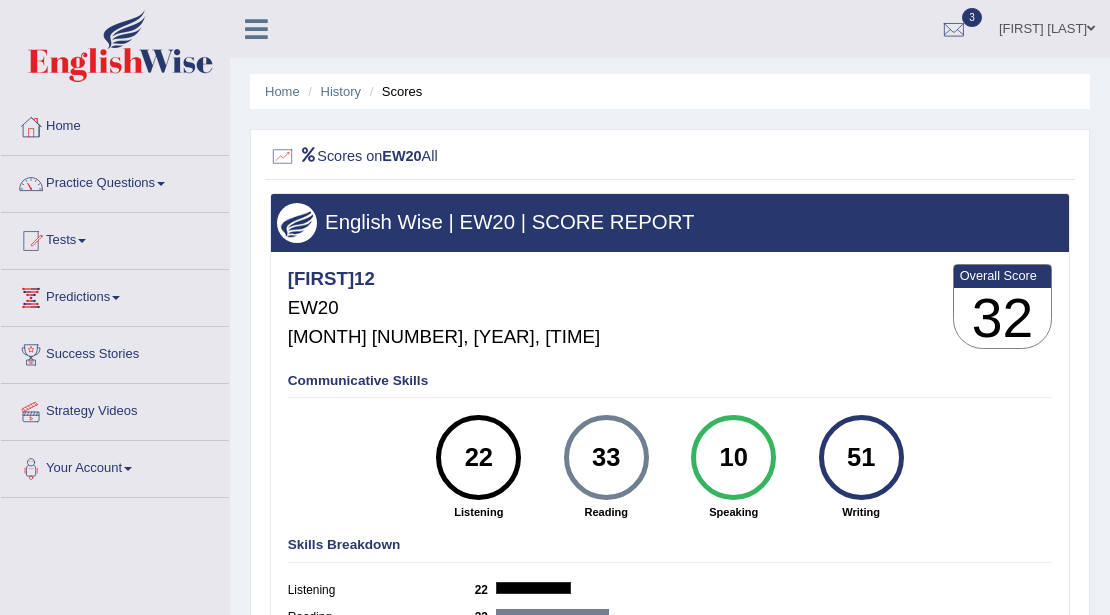 scroll, scrollTop: 0, scrollLeft: 0, axis: both 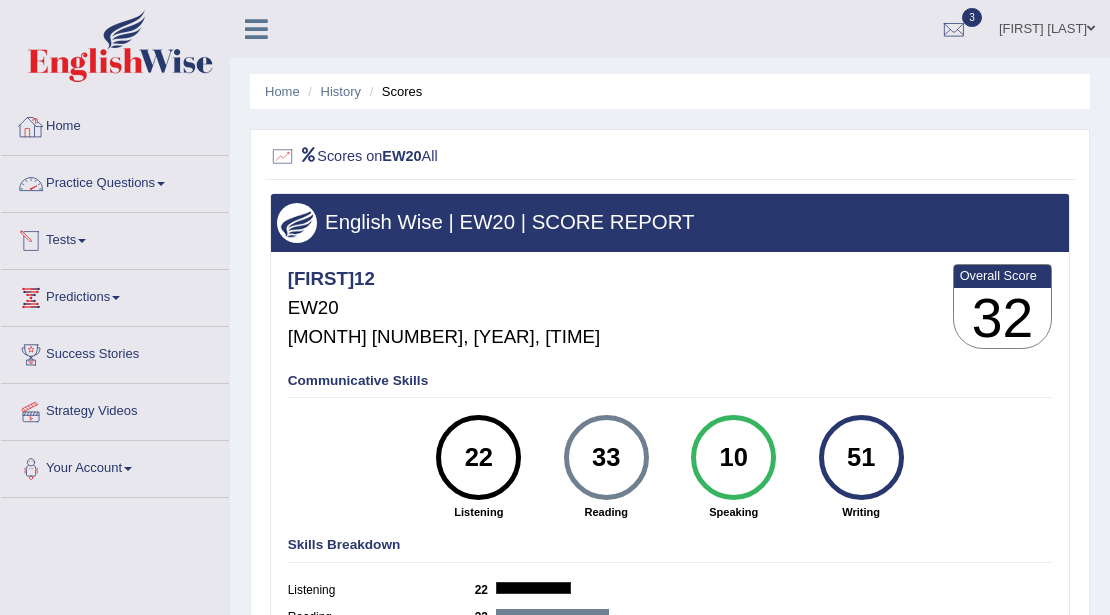 click at bounding box center (82, 241) 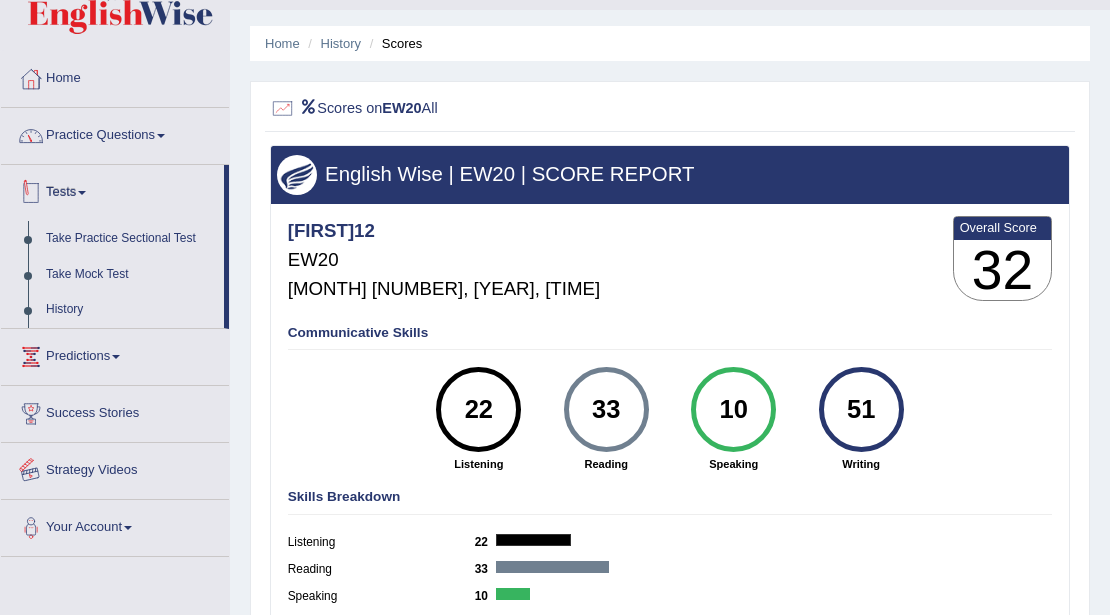 scroll, scrollTop: 0, scrollLeft: 0, axis: both 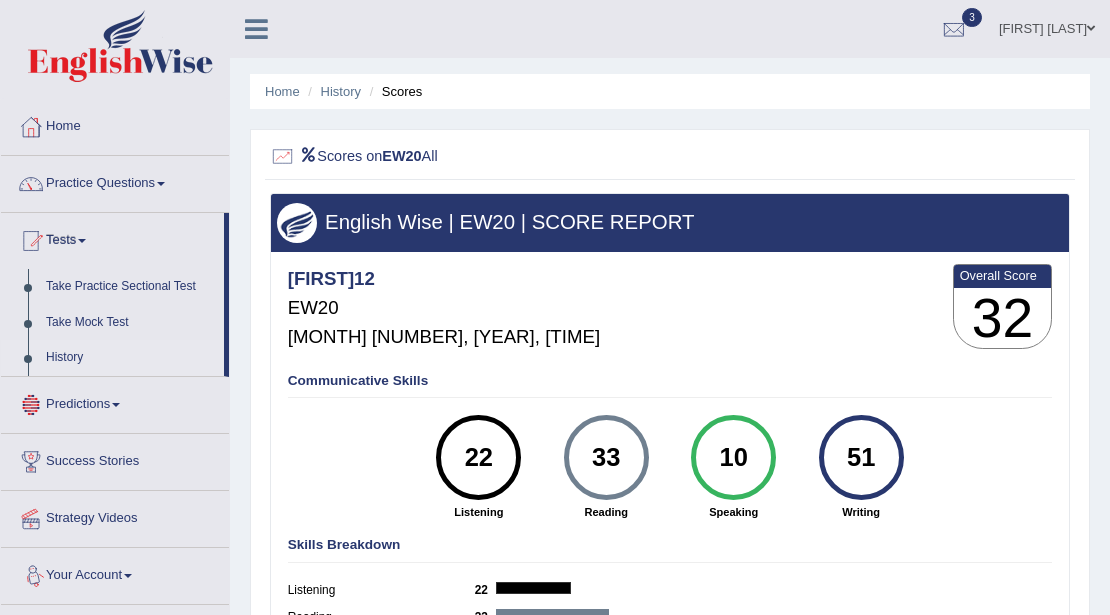 click on "History" at bounding box center [130, 358] 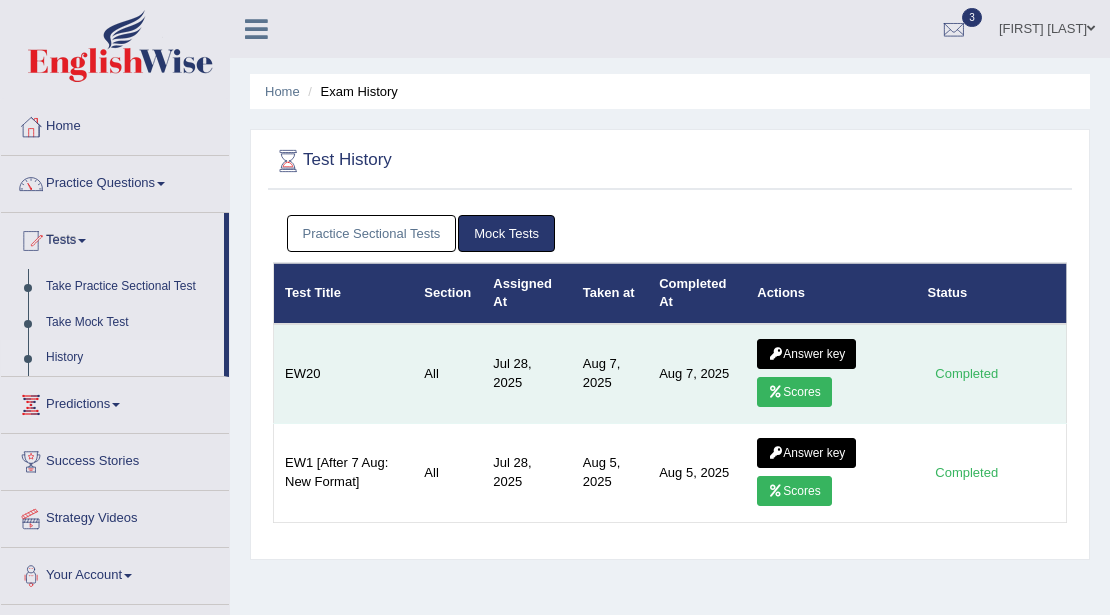 scroll, scrollTop: 0, scrollLeft: 0, axis: both 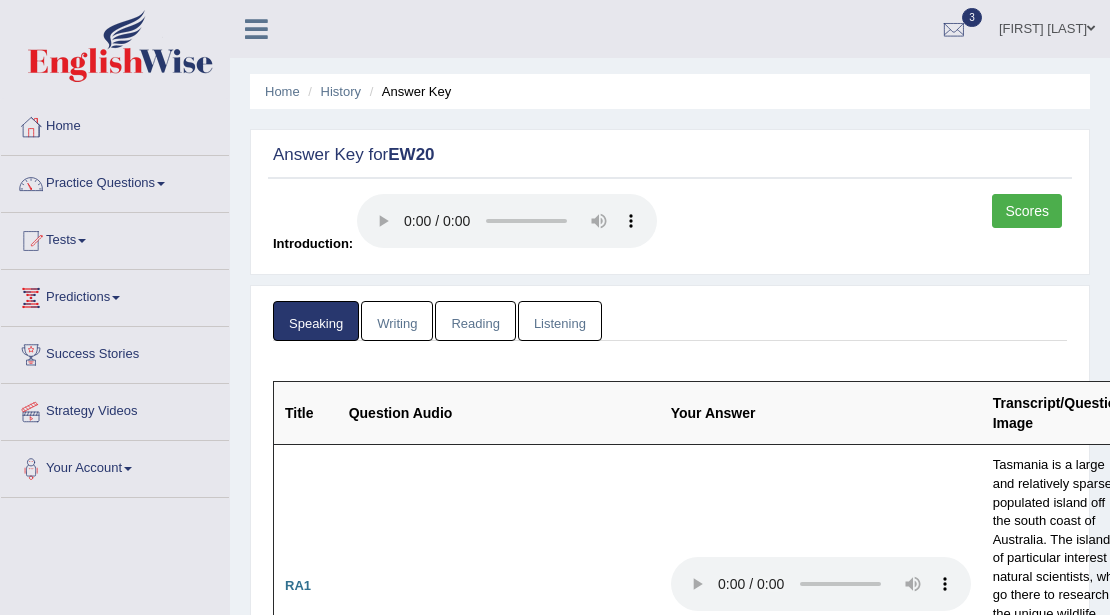 click on "History" at bounding box center [332, 91] 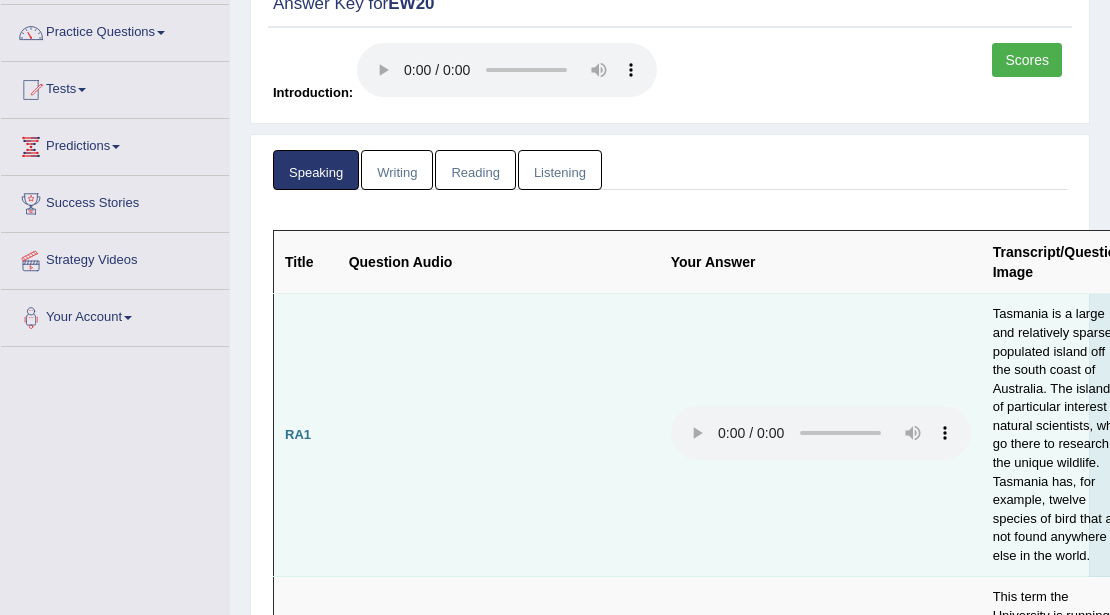 scroll, scrollTop: 333, scrollLeft: 0, axis: vertical 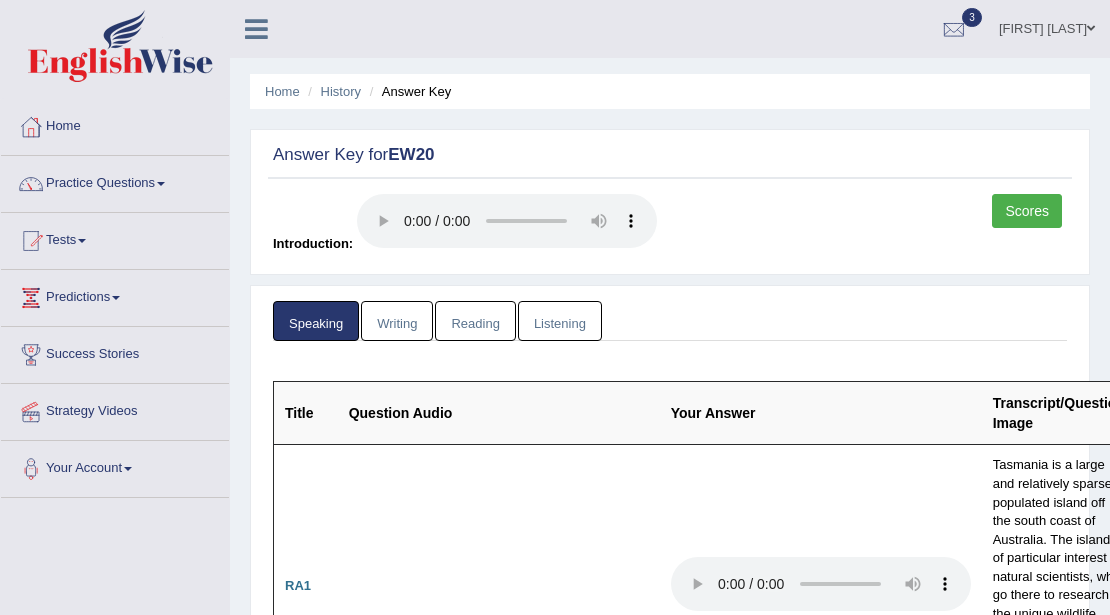 click on "Practice Questions" at bounding box center [115, 181] 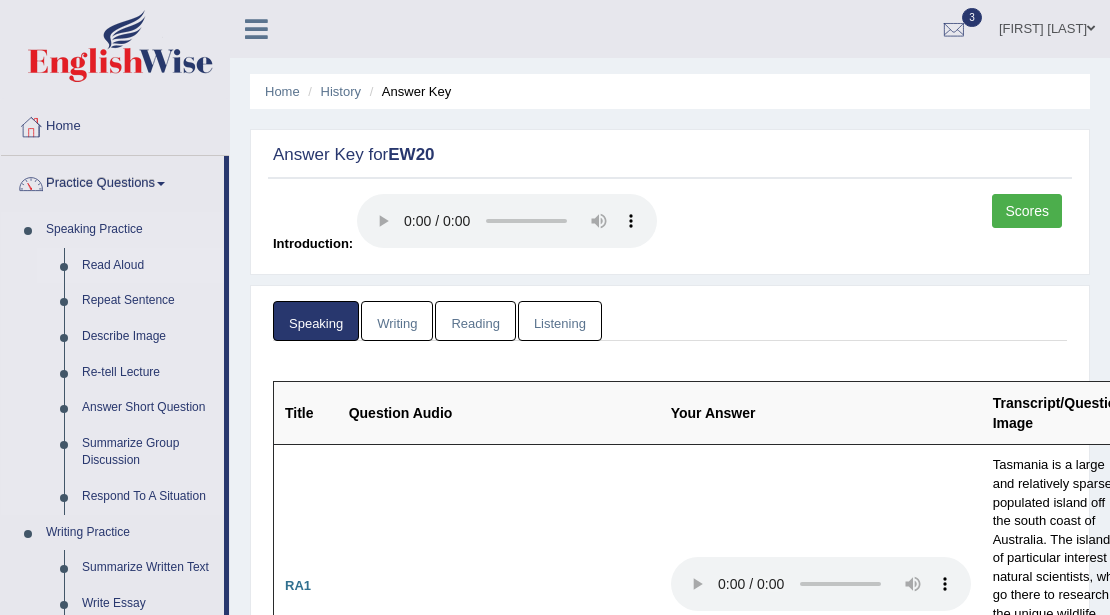 click on "Read Aloud" at bounding box center (148, 266) 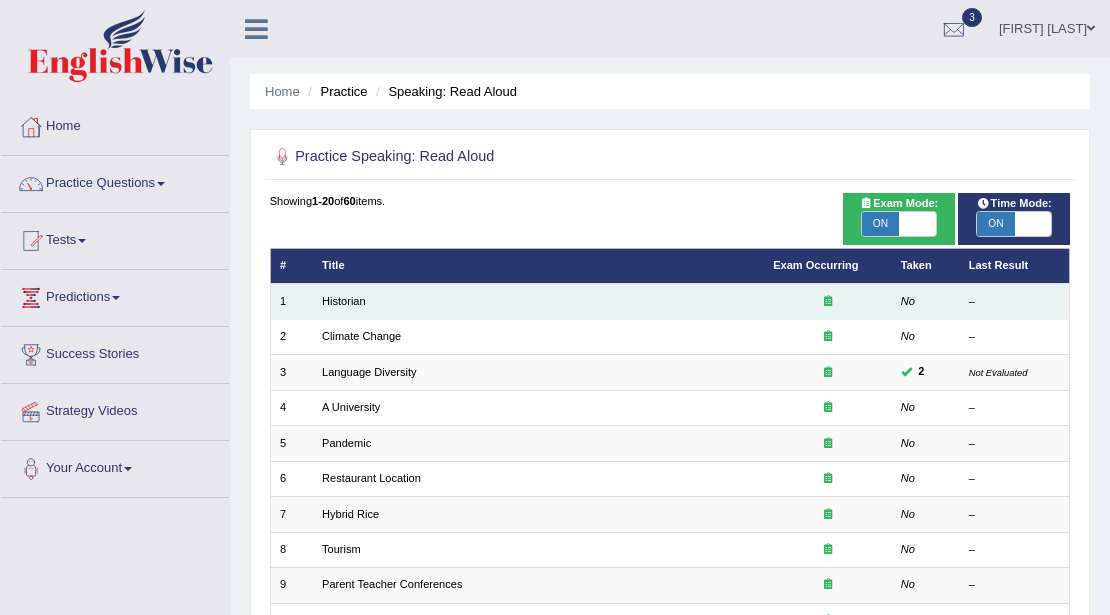 scroll, scrollTop: 0, scrollLeft: 0, axis: both 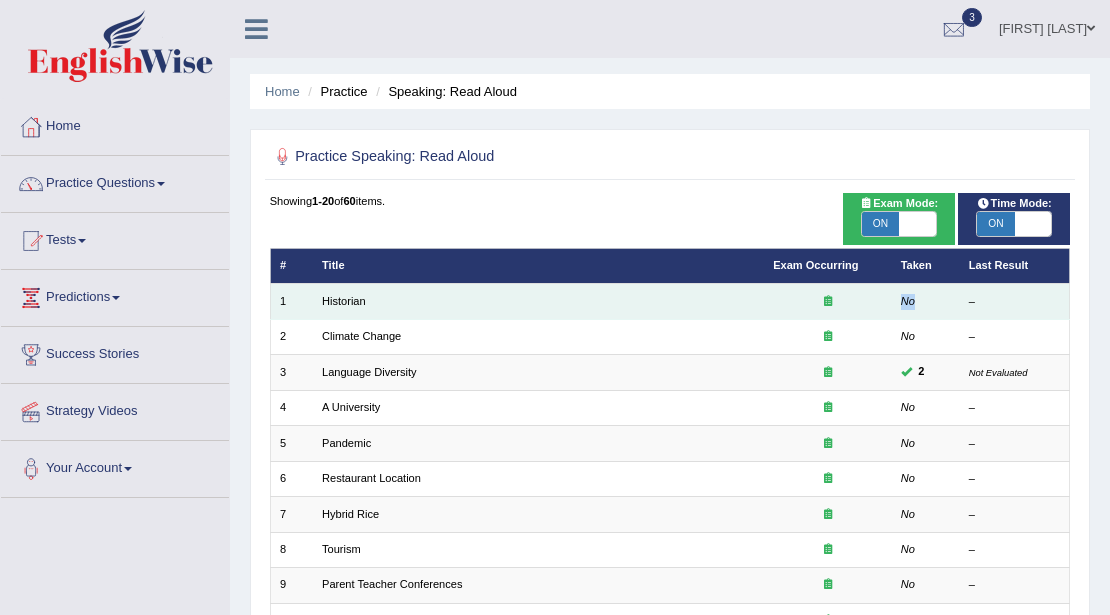click on "No" at bounding box center [908, 301] 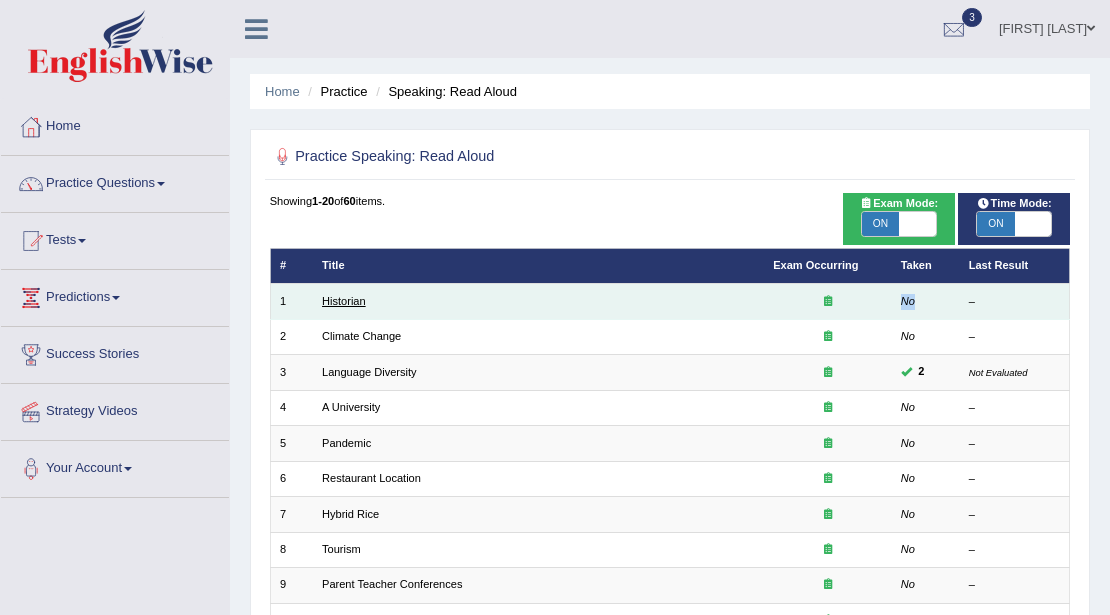 click on "Historian" at bounding box center [344, 301] 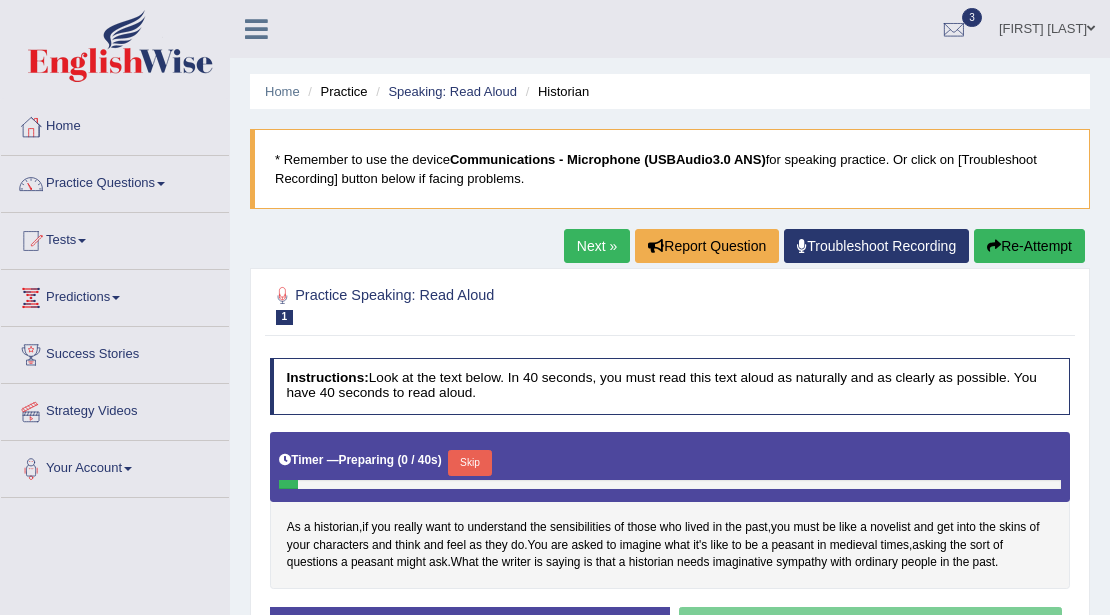 scroll, scrollTop: 434, scrollLeft: 0, axis: vertical 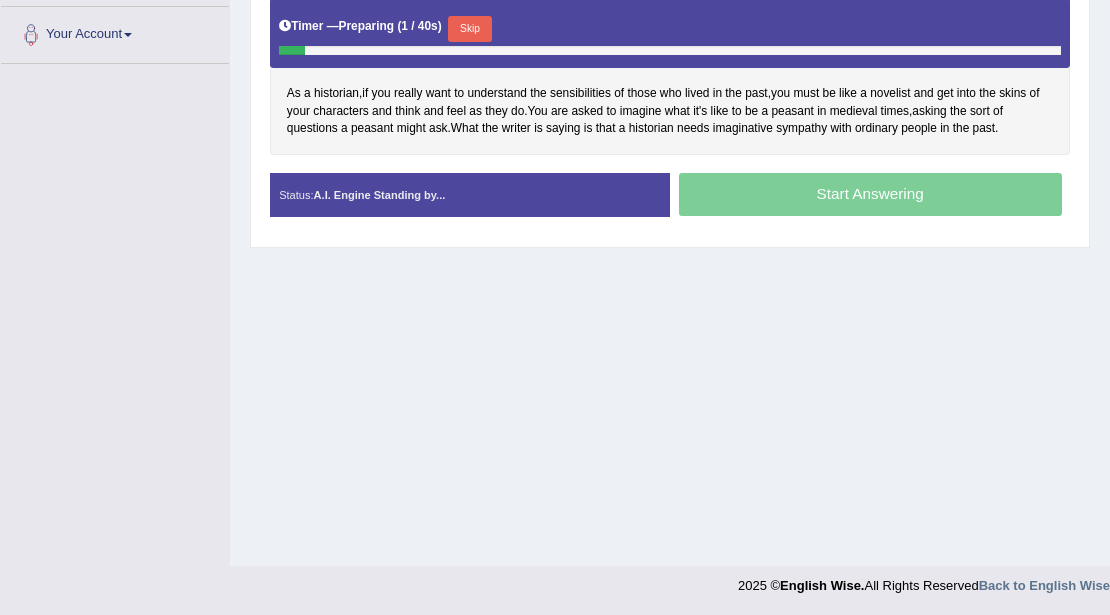 click on "Skip" at bounding box center [469, 29] 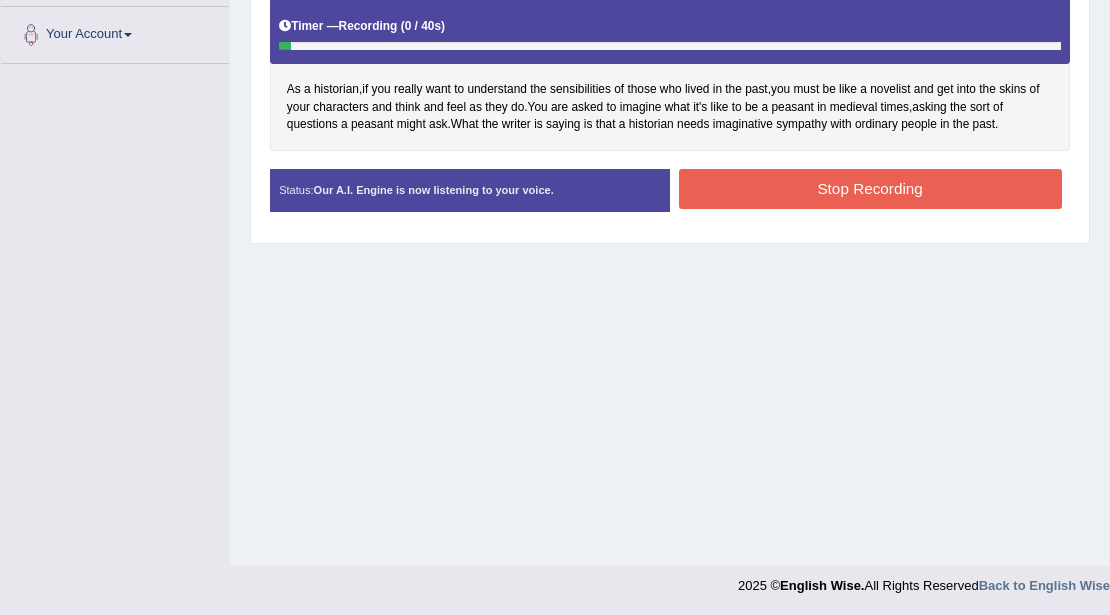 click on "Stop Recording" at bounding box center (870, 188) 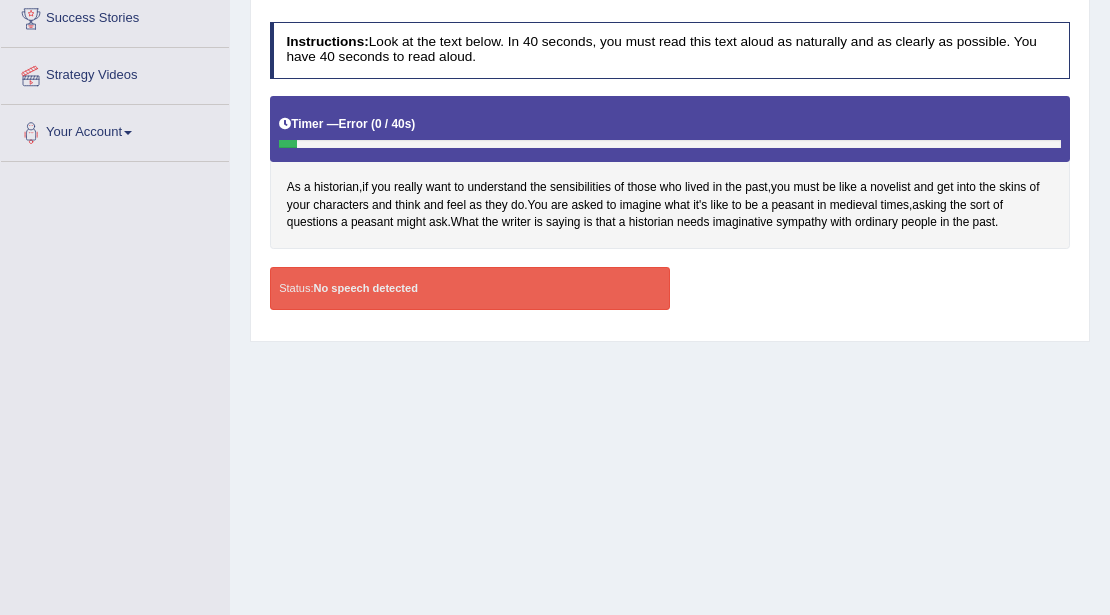 scroll, scrollTop: 0, scrollLeft: 0, axis: both 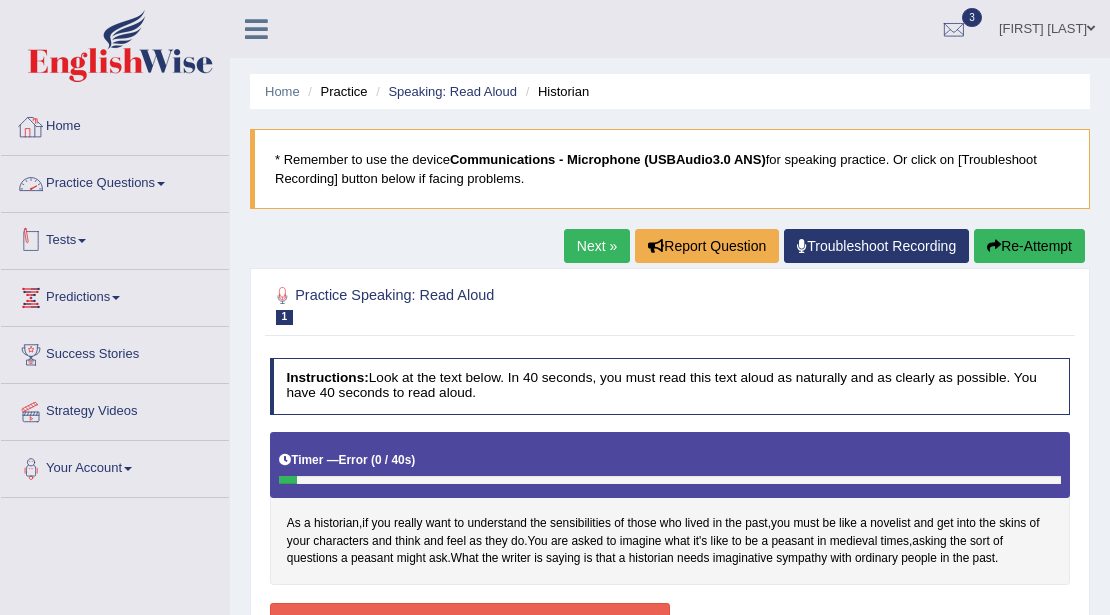 click on "Tests" at bounding box center [115, 238] 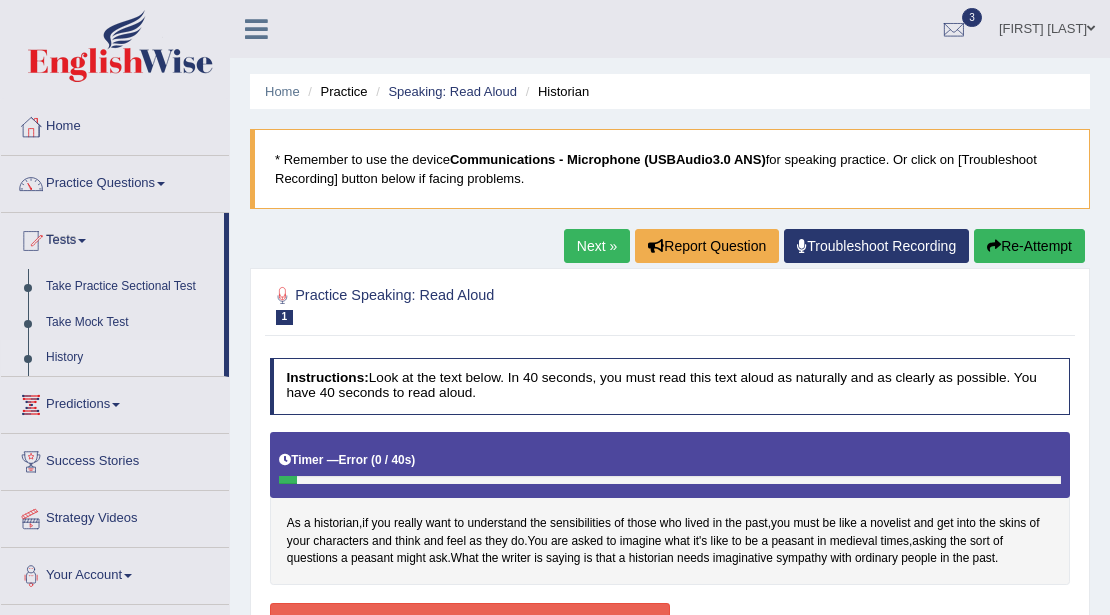 click on "History" at bounding box center [130, 358] 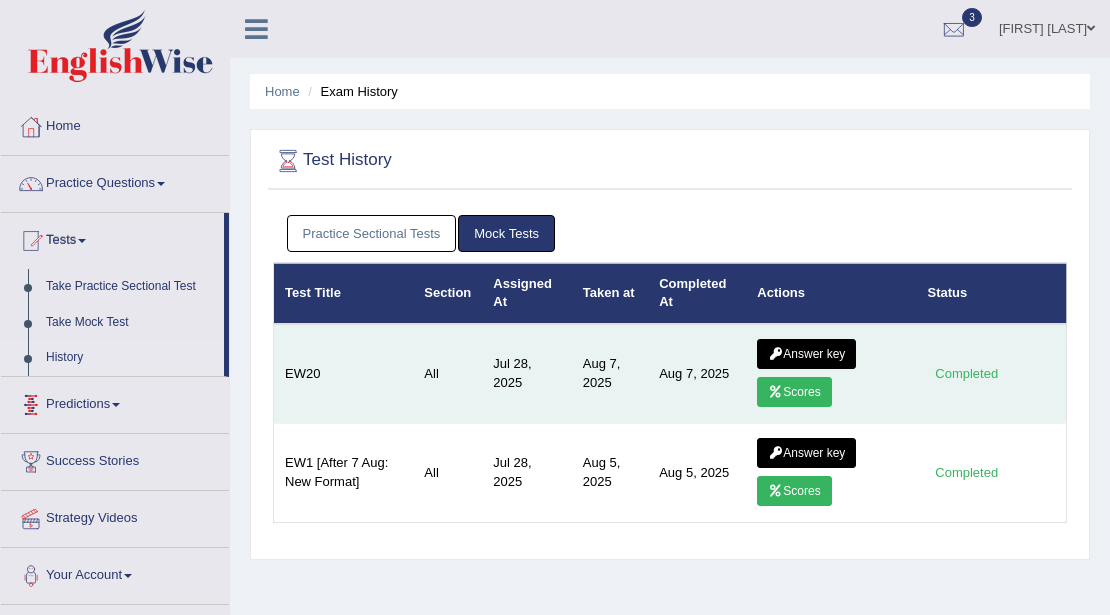 scroll, scrollTop: 0, scrollLeft: 0, axis: both 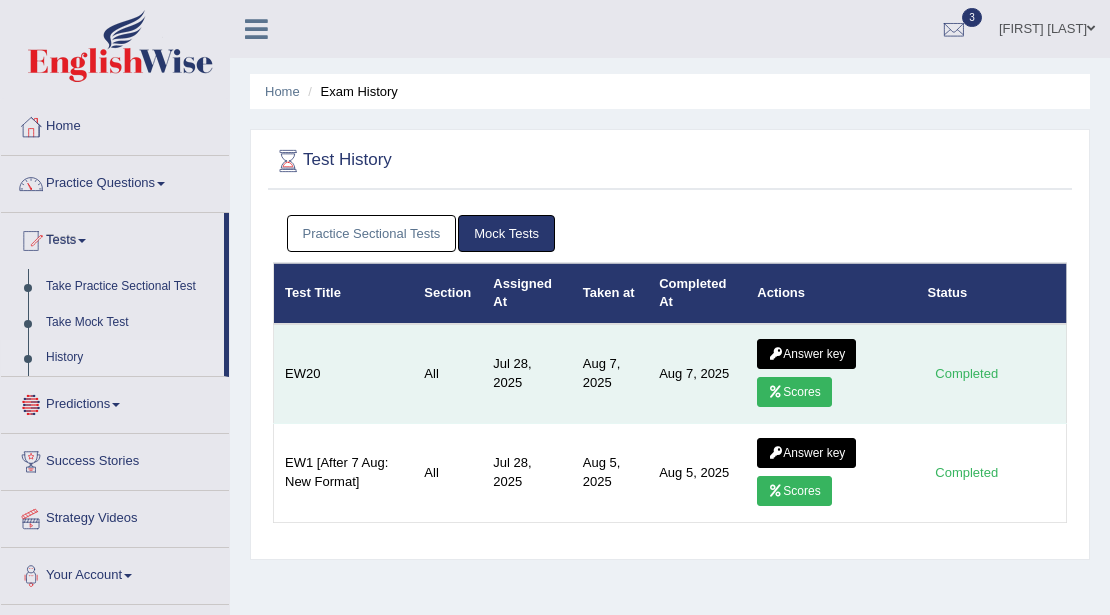 click on "Scores" at bounding box center (794, 392) 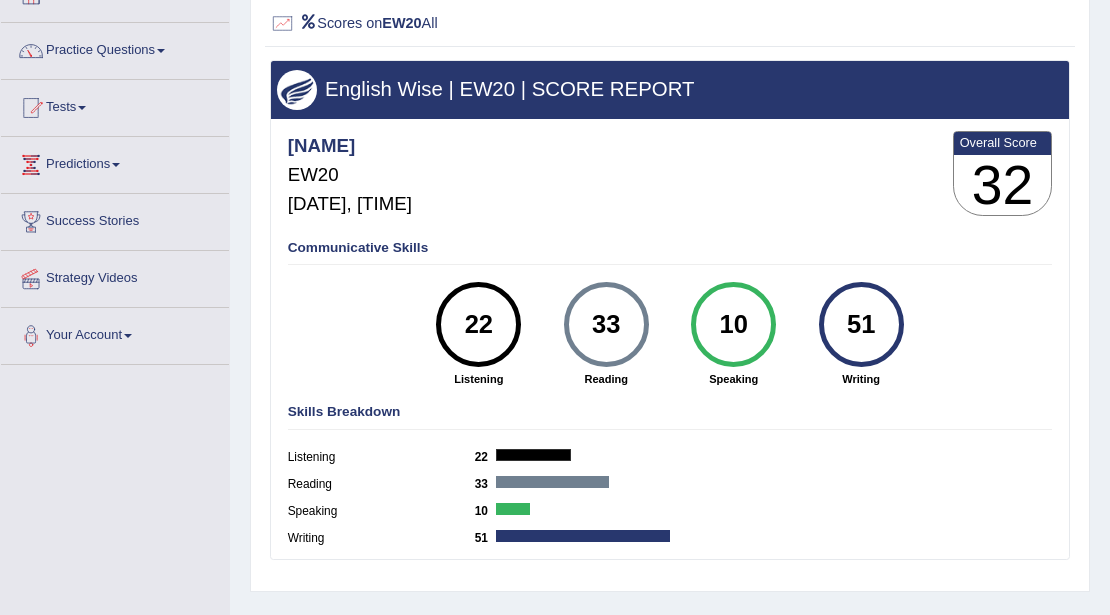 scroll, scrollTop: 133, scrollLeft: 0, axis: vertical 